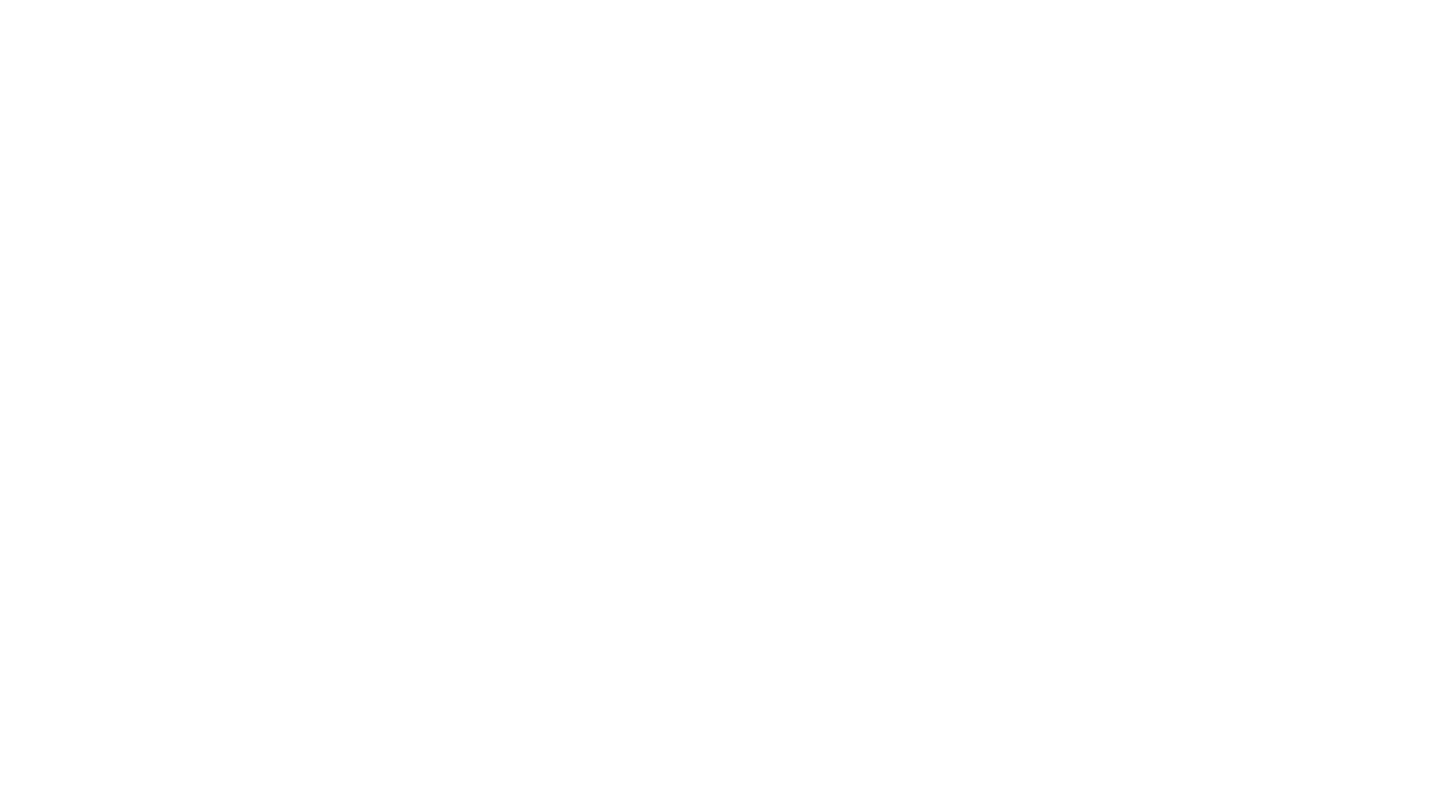 click at bounding box center [0, 0] 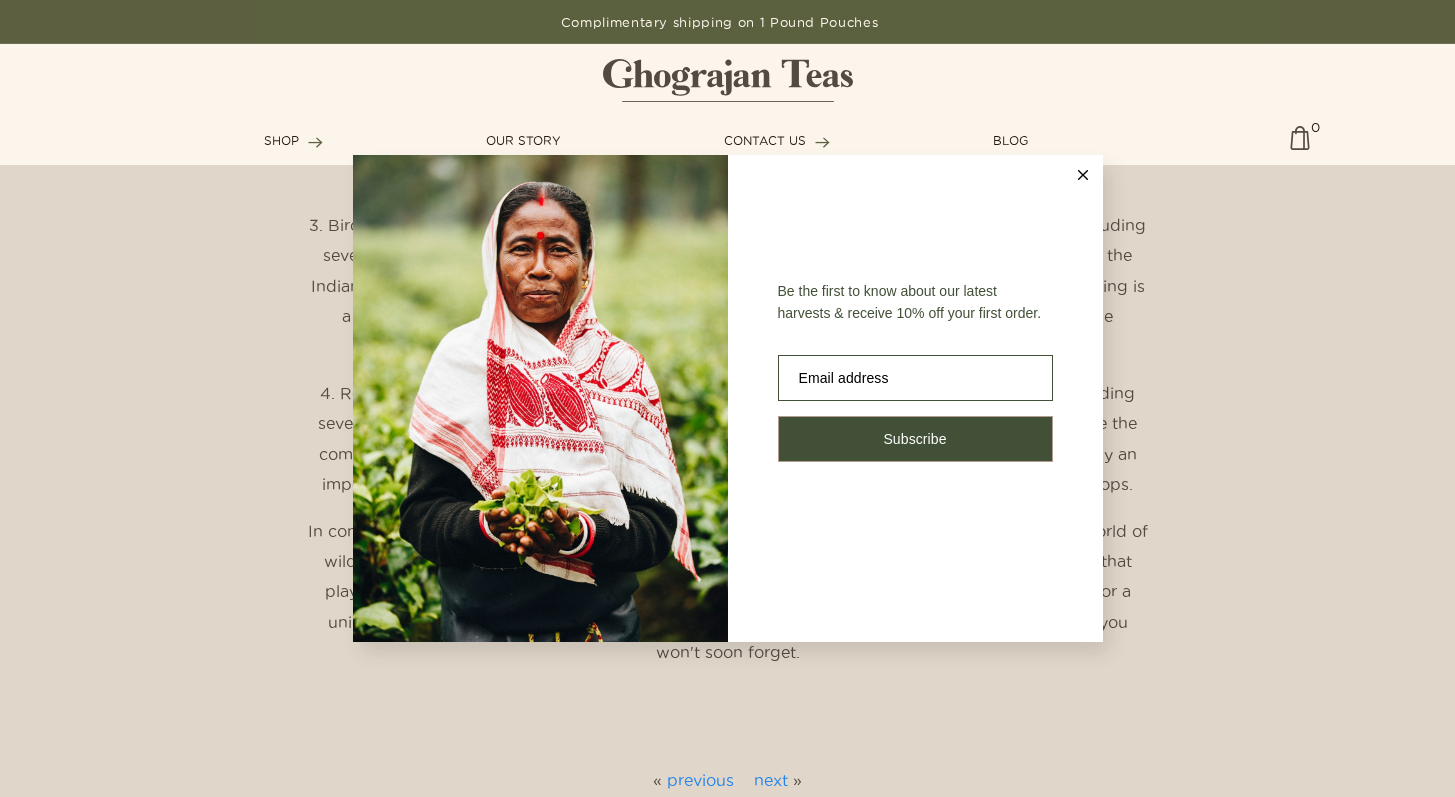 scroll, scrollTop: 1346, scrollLeft: 0, axis: vertical 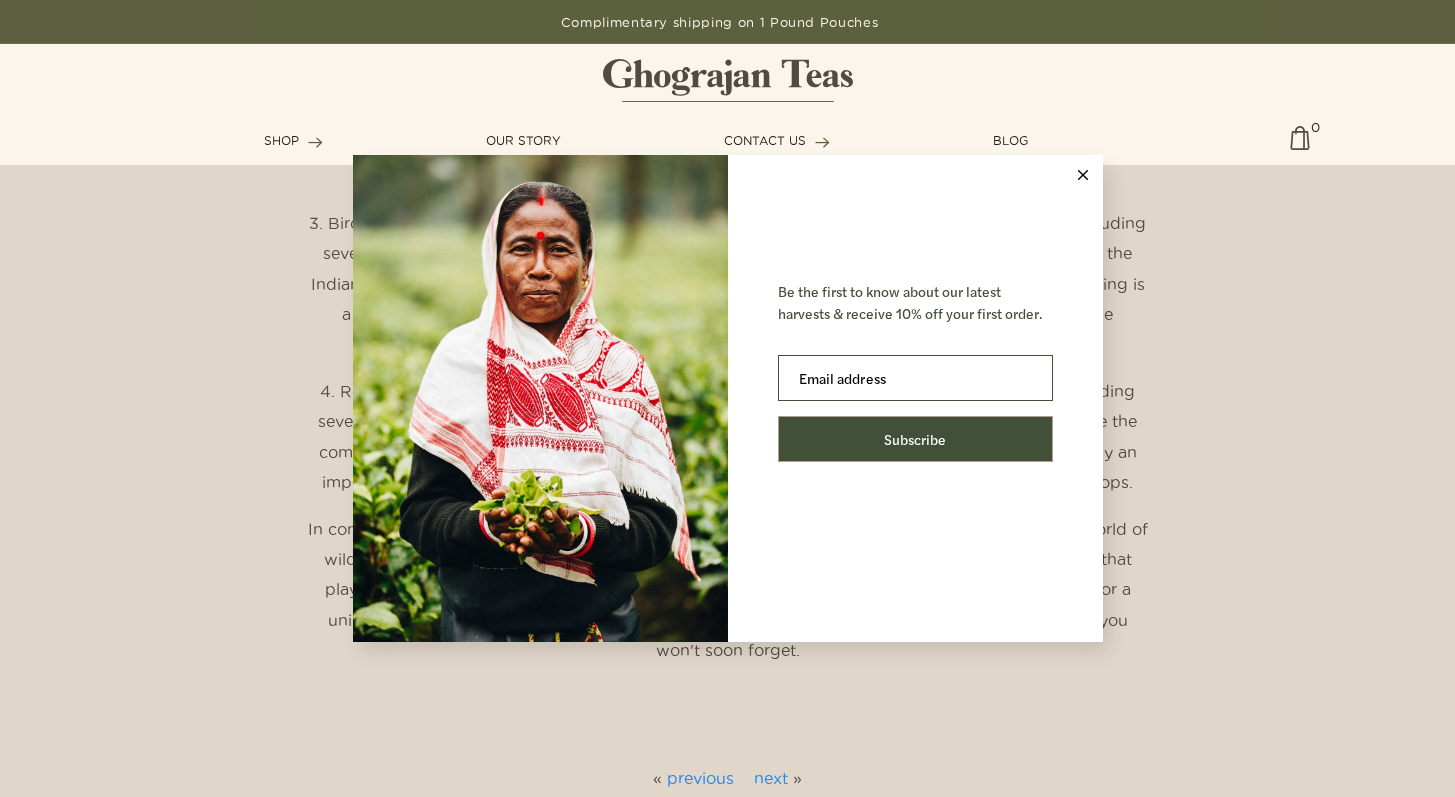 click on "Be the first to know about our latest harvests & receive 10% off your first order.
Emai W l address
O E mail address
Email addre P ss
Ema c il address
Subscribe
You’re in! Check your email for details." at bounding box center (727, 398) 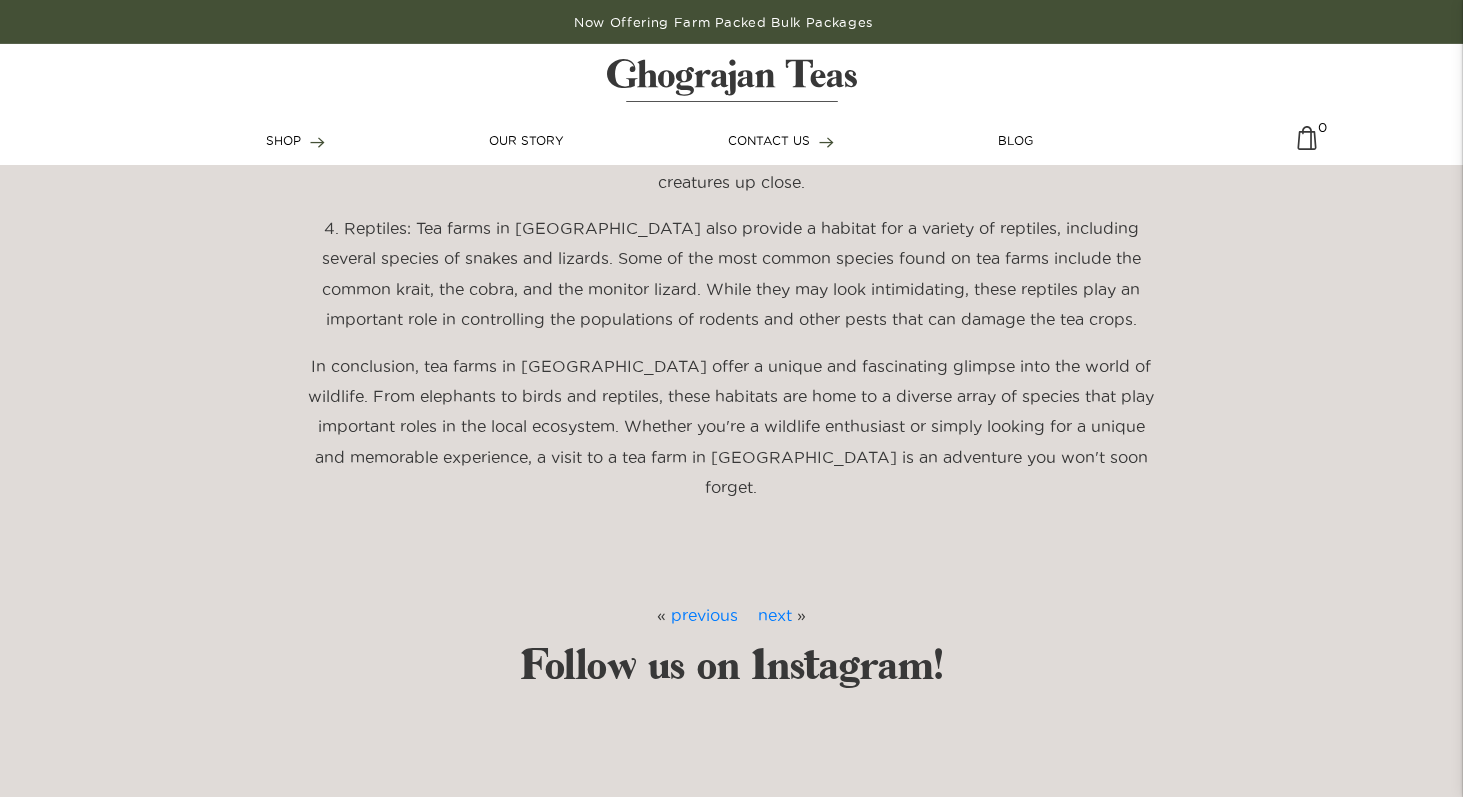 scroll, scrollTop: 1578, scrollLeft: 0, axis: vertical 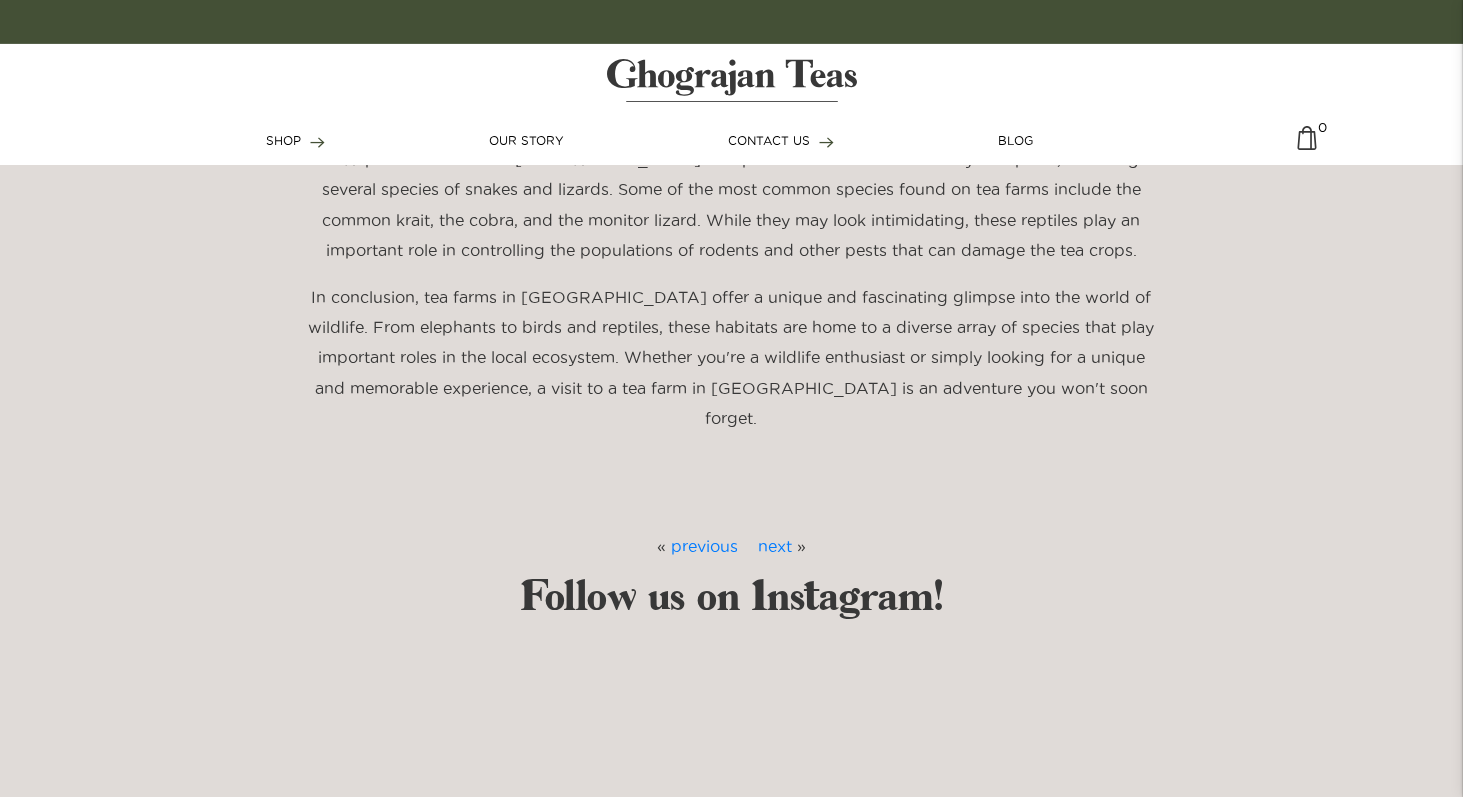 click on "Follow us on Instagram!" at bounding box center (731, 597) 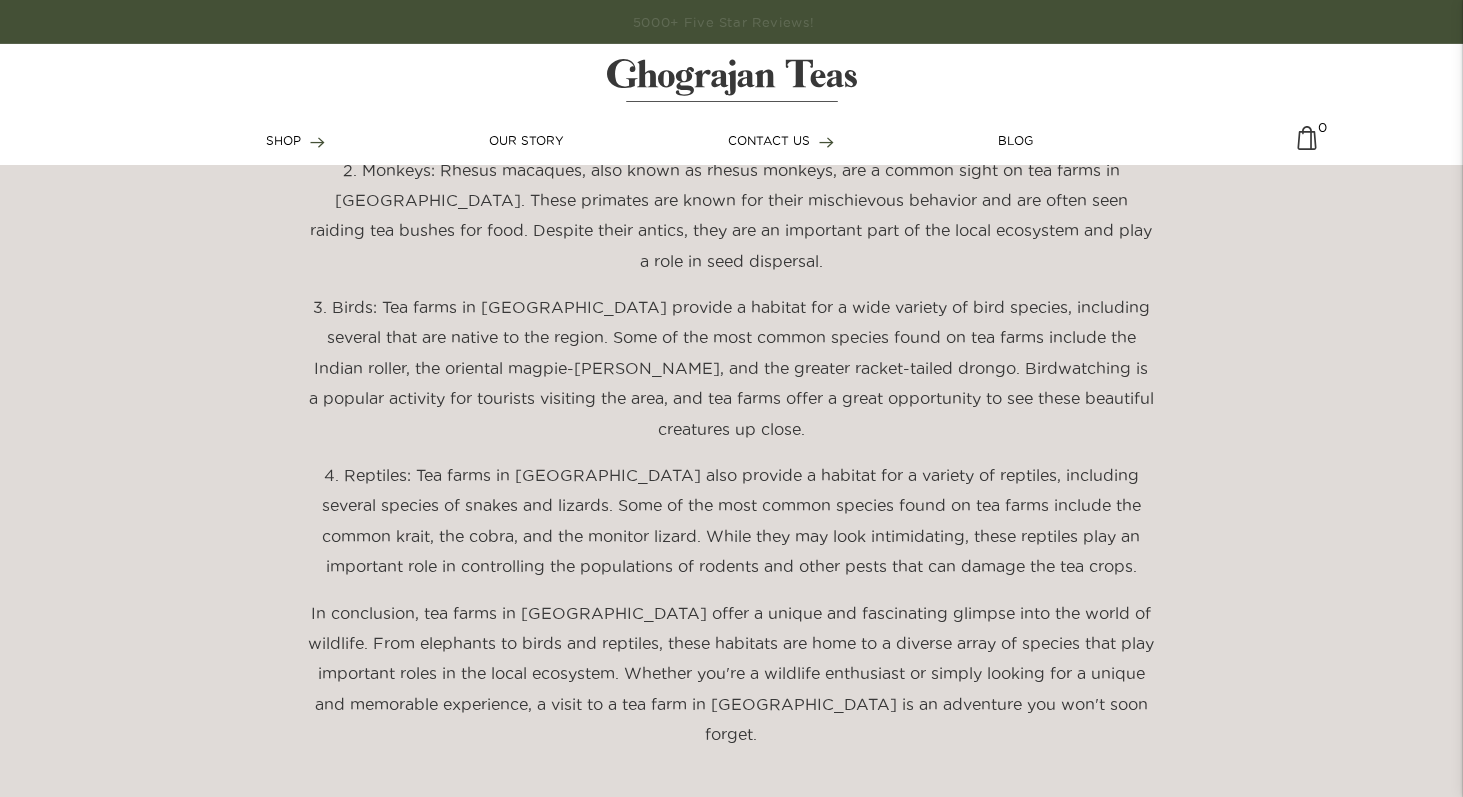scroll, scrollTop: 1260, scrollLeft: 0, axis: vertical 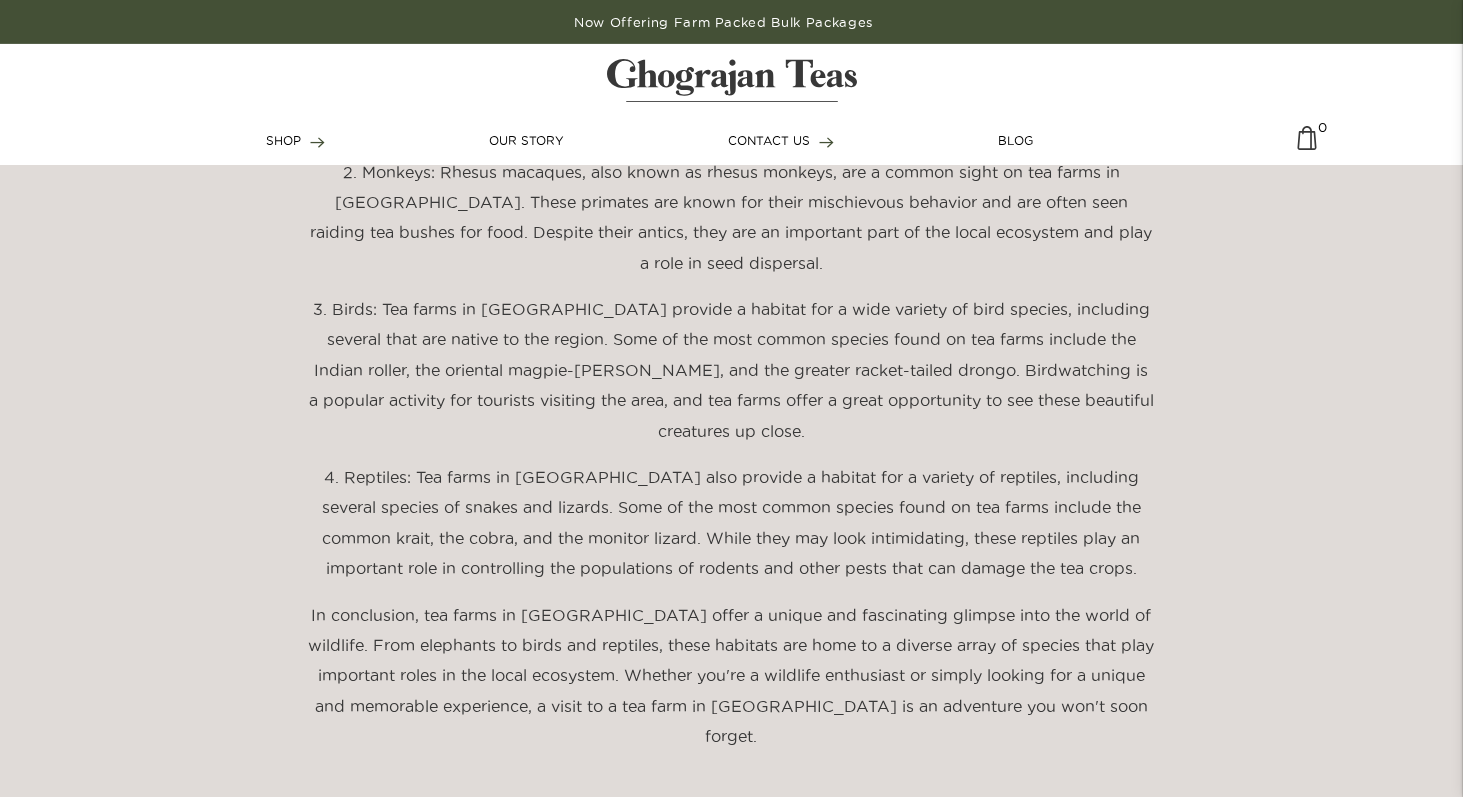 click on "Wildlife on the [GEOGRAPHIC_DATA]
Home
Tea Diaries
Wildlife on the [GEOGRAPHIC_DATA]
[PERSON_NAME]
[DATE]
"Exploring the Biodiverse World of Wildlife on [GEOGRAPHIC_DATA] in [GEOGRAPHIC_DATA]"
[GEOGRAPHIC_DATA], located in northeast [GEOGRAPHIC_DATA], is known for its rich biodiversity and wildlife. Tea plantations in the region provide habitats for a variety of species, including some that are native to the area. In this blog post, we will take a closer look at some of the fascinating wildlife species that can be found on tea farms in [GEOGRAPHIC_DATA].
2. Monkeys: Rhesus macaques, also known as rhesus monkeys, are a common sight on tea farms in [GEOGRAPHIC_DATA]. These primates are known for their mischievous behavior and are often seen raiding tea bushes for food. Despite their antics, they are an important part of the local ecosystem and play a role in seed dispersal." at bounding box center [731, -91] 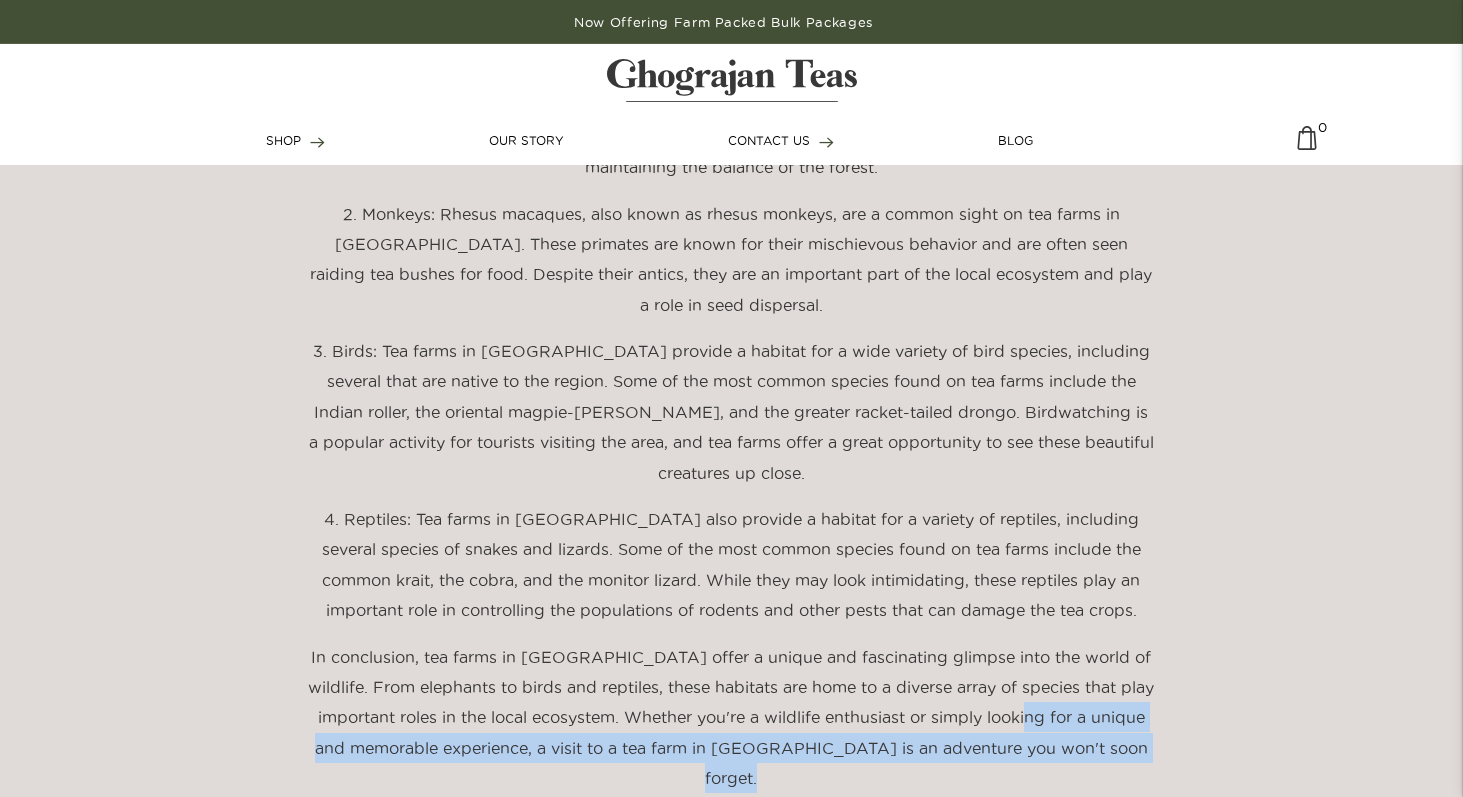 drag, startPoint x: 877, startPoint y: 636, endPoint x: 1063, endPoint y: 623, distance: 186.45375 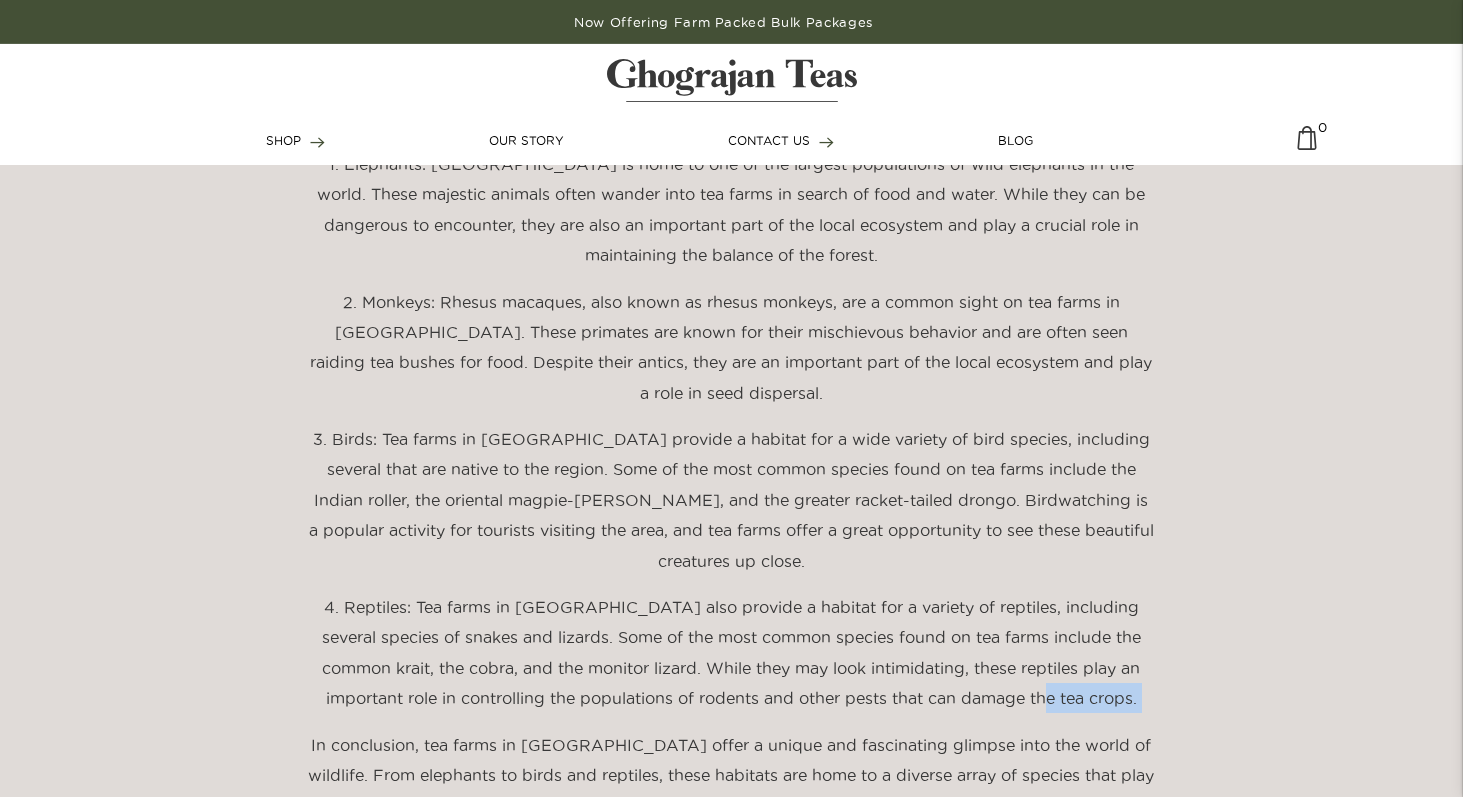 drag, startPoint x: 1110, startPoint y: 666, endPoint x: 1078, endPoint y: 672, distance: 32.55764 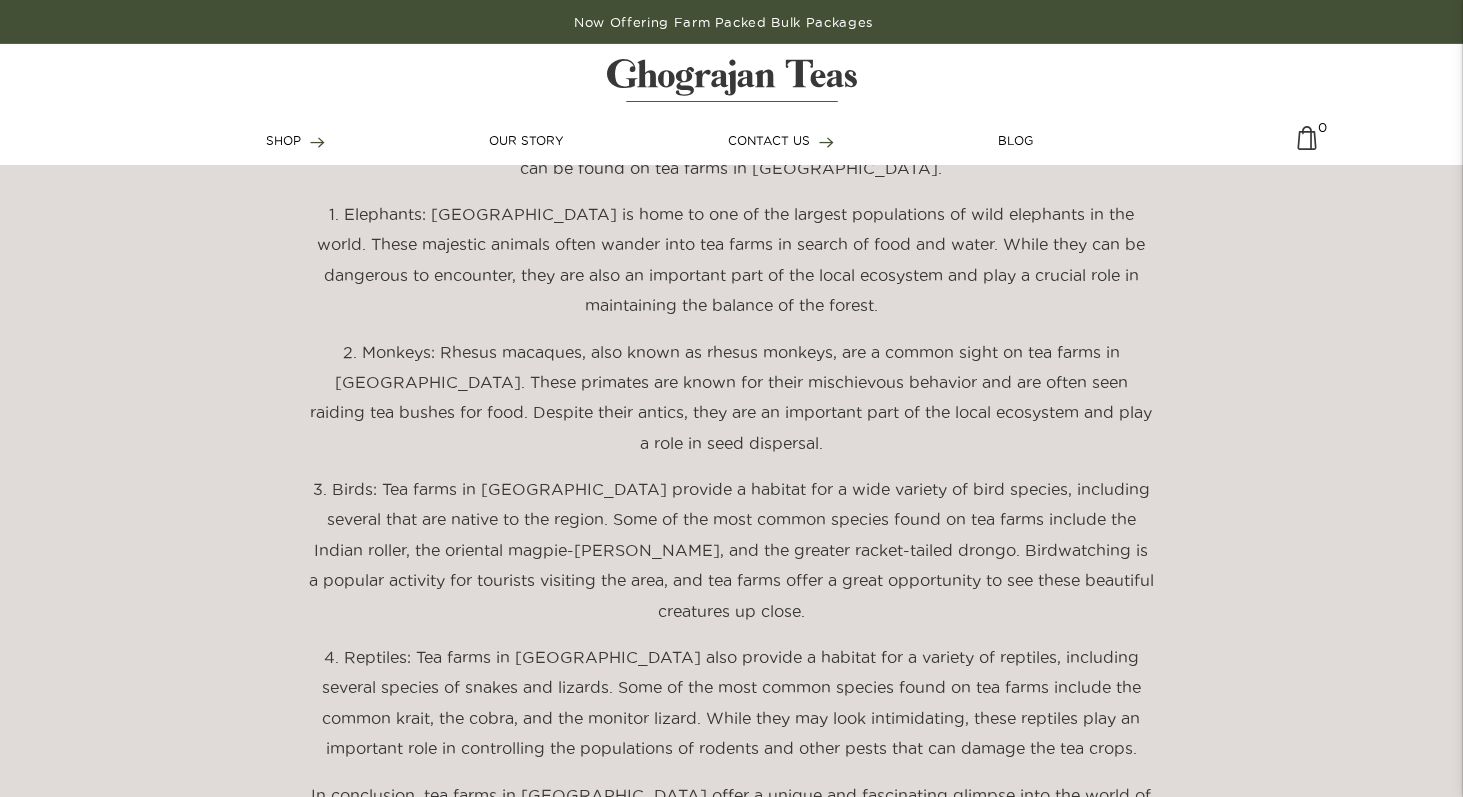 scroll, scrollTop: 1053, scrollLeft: 0, axis: vertical 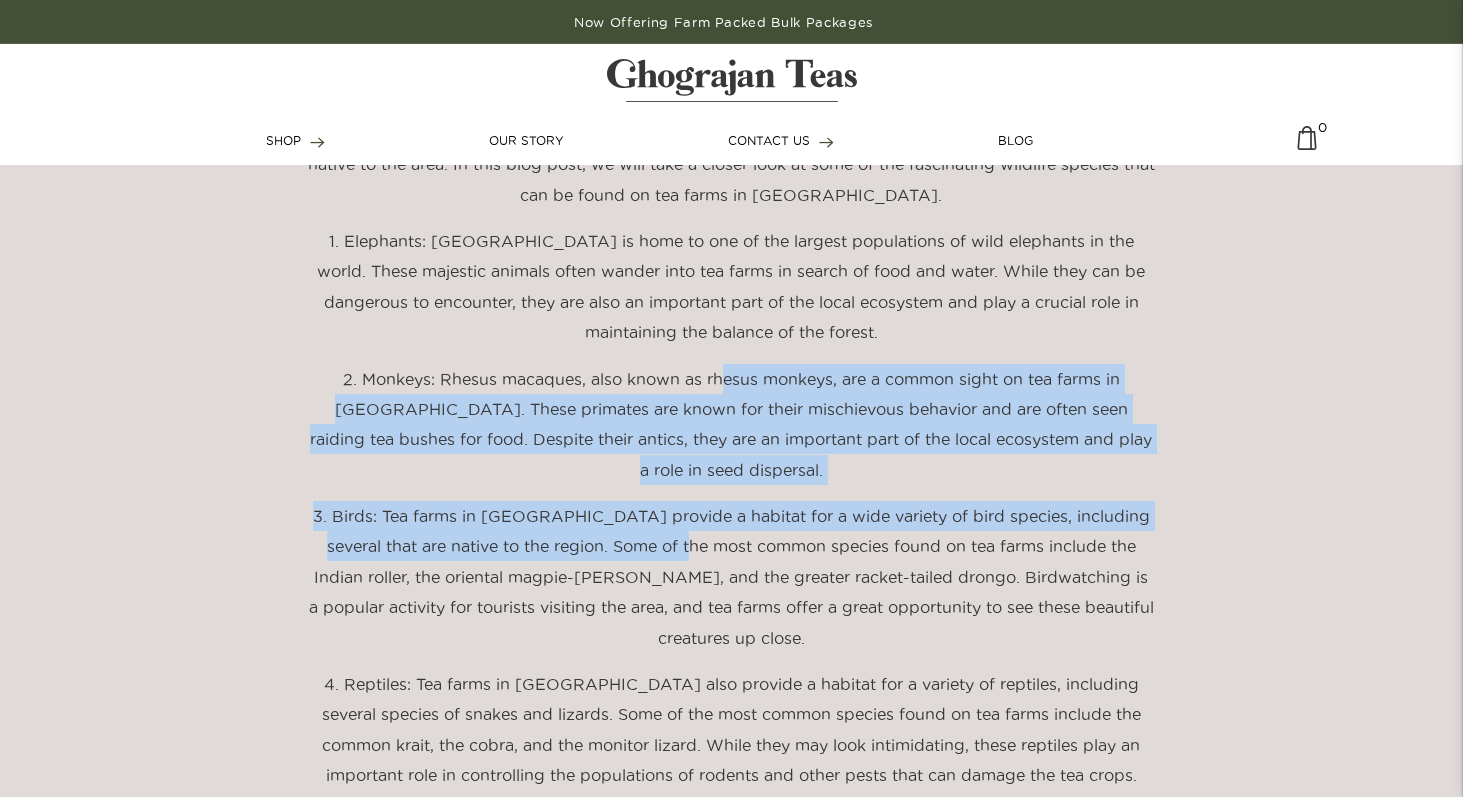 drag, startPoint x: 675, startPoint y: 417, endPoint x: 784, endPoint y: 297, distance: 162.11415 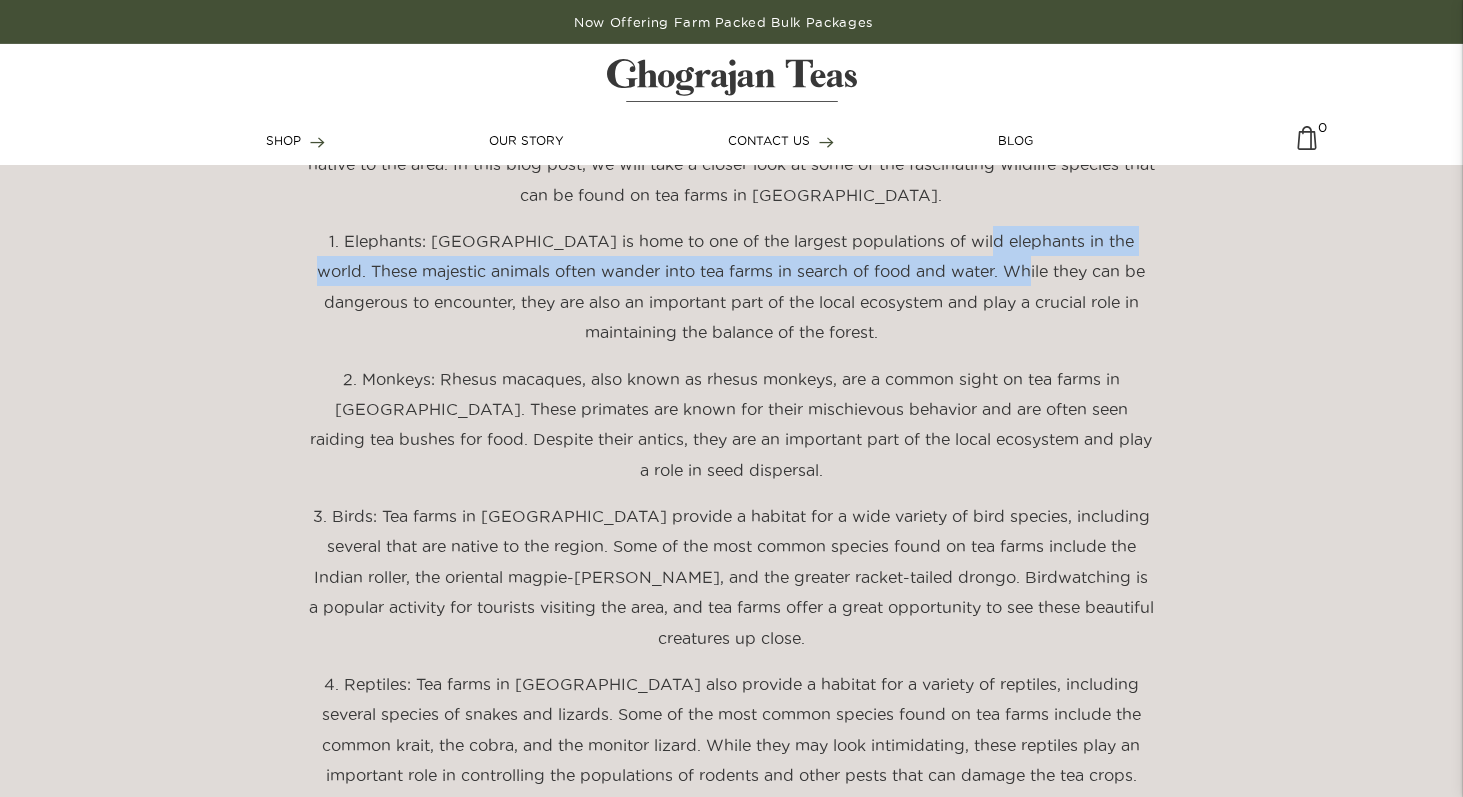 click on "1. Elephants: [GEOGRAPHIC_DATA] is home to one of the largest populations of wild elephants in the world. These majestic animals often wander into tea farms in search of food and water. While they can be dangerous to encounter, they are also an important part of the local ecosystem and play a crucial role in maintaining the balance of the forest." at bounding box center [732, 287] 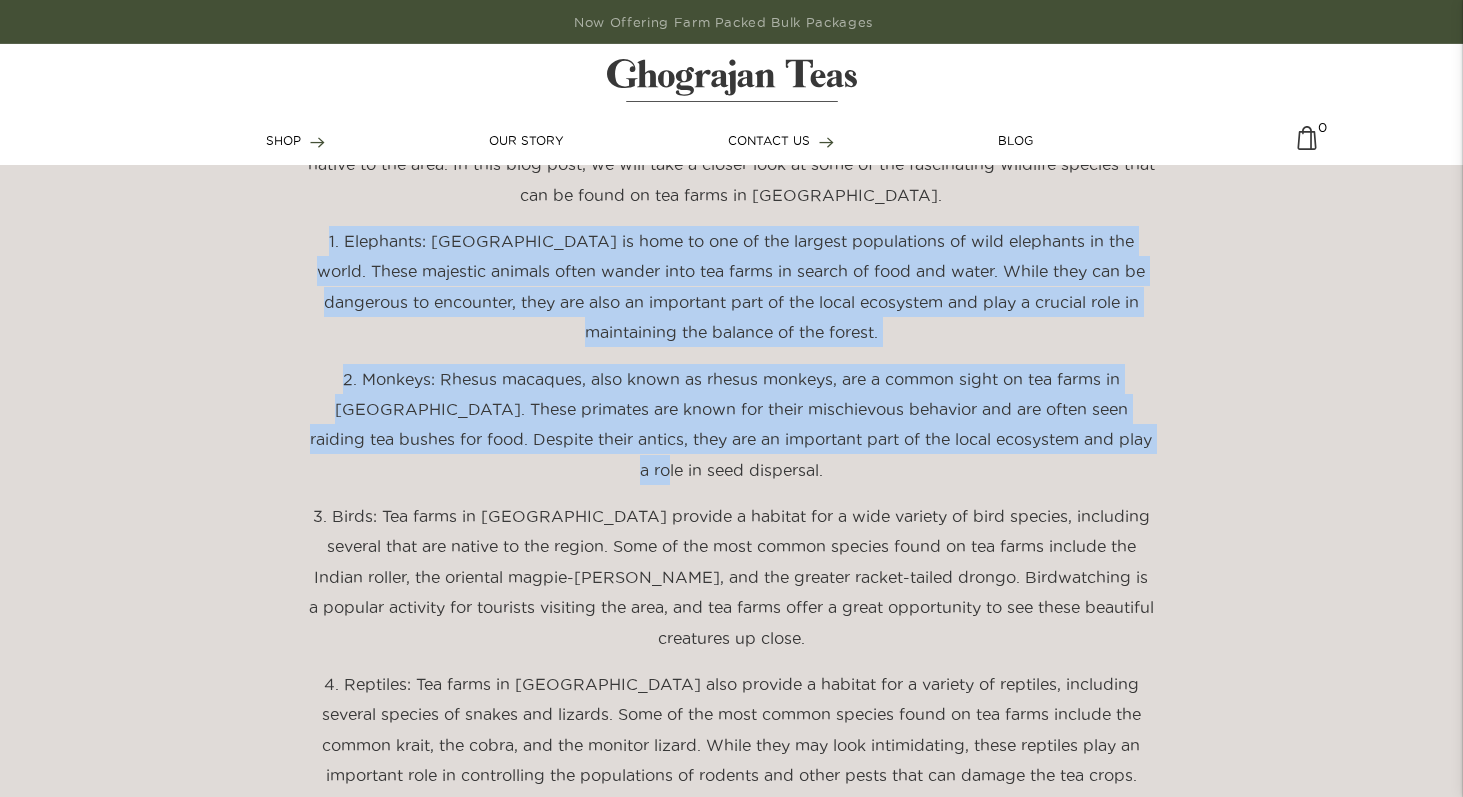 drag, startPoint x: 996, startPoint y: 449, endPoint x: 1094, endPoint y: 98, distance: 364.4242 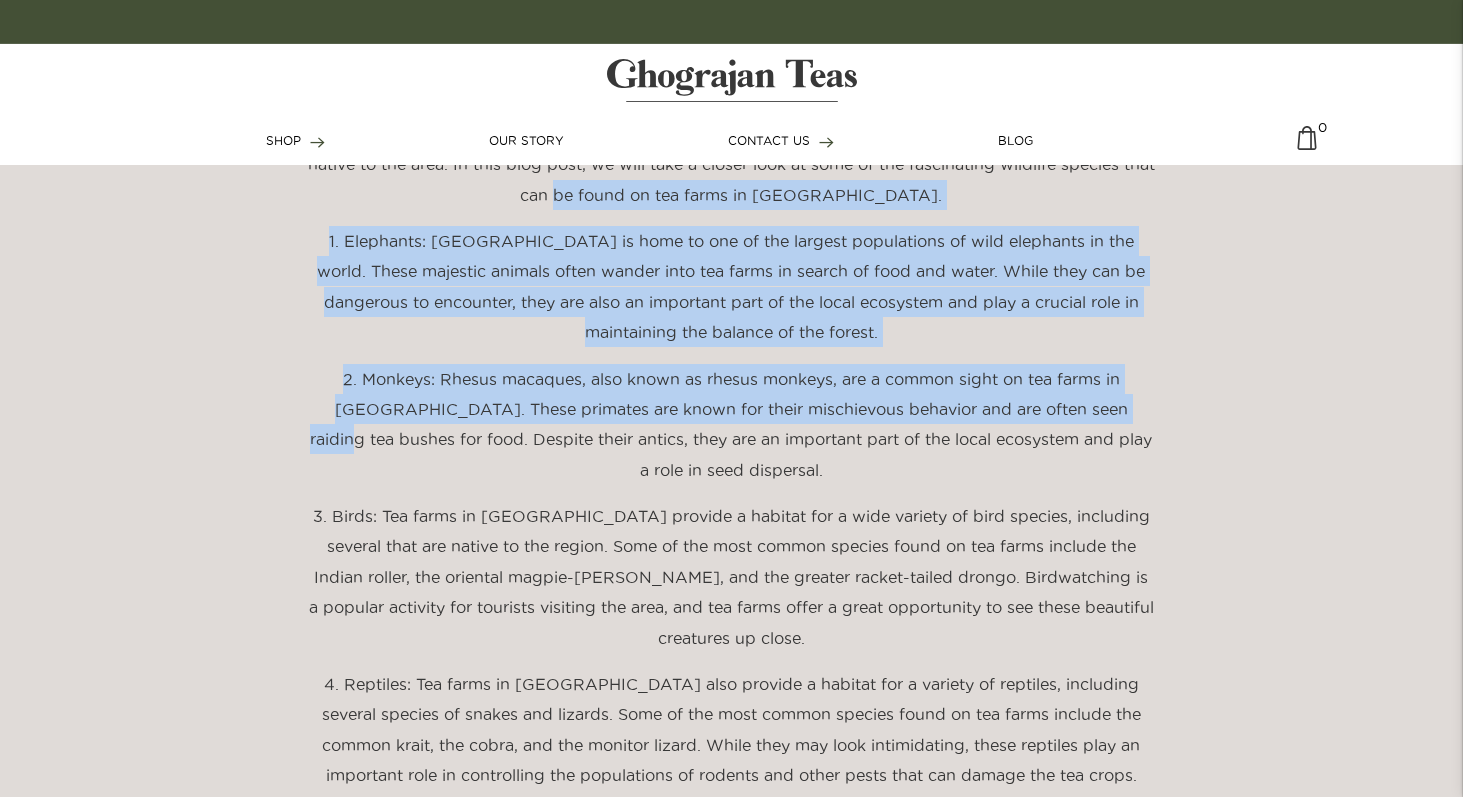 drag, startPoint x: 1146, startPoint y: 188, endPoint x: 1469, endPoint y: 176, distance: 323.22284 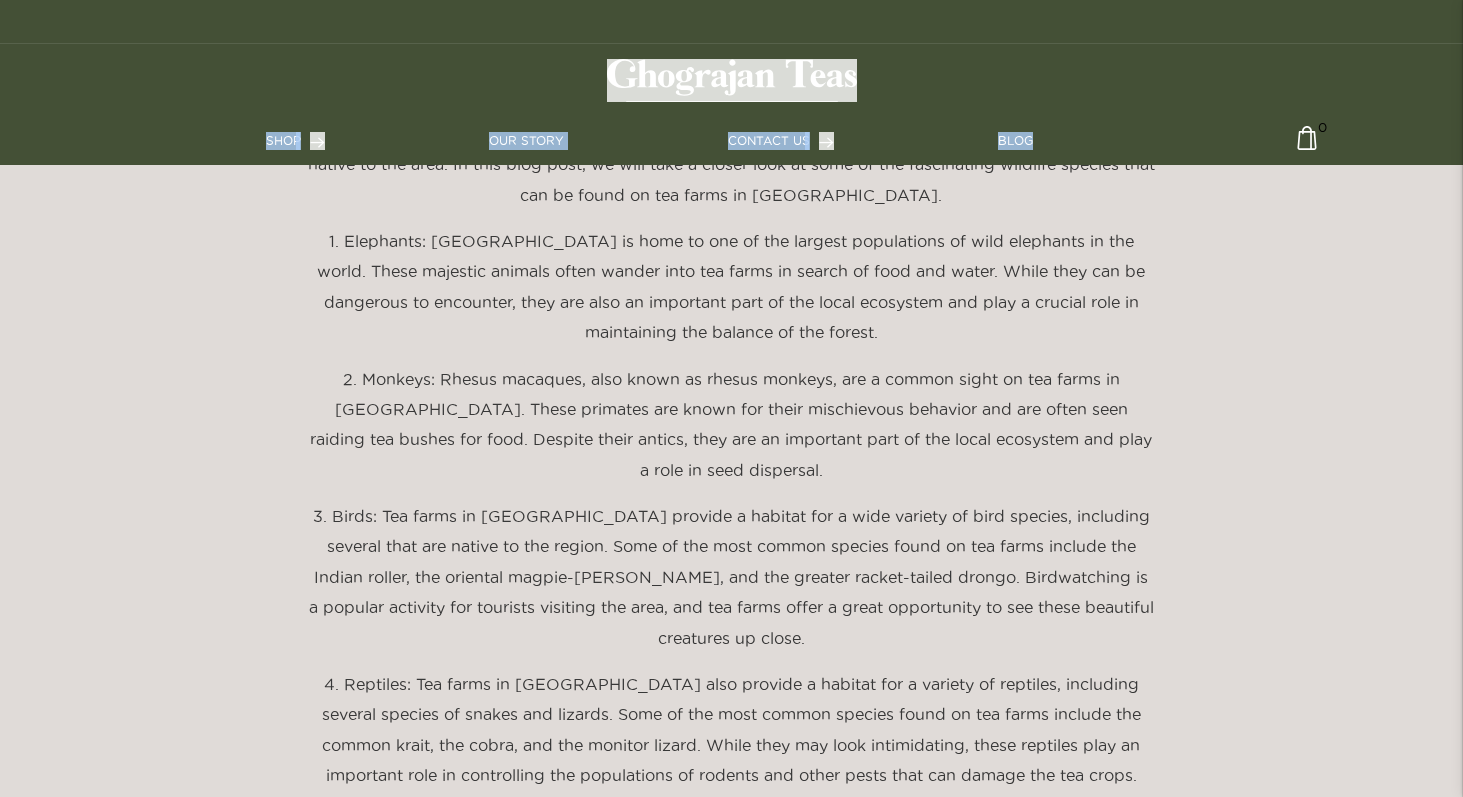 click on "×
HOME
SHOP
KITS
OUR STORY
WHOLESALE
CORPORATE-GIFTING
CONTACT US
BLOG
Complimentary shipping on 1 Pound Pouches
5000+ Five Star Reviews!
Pallet & Paper Sacks Ship from [US_STATE] within 2 Biz Days
Now Offering Farm Packed Bulk Packages
SHOP
Teas" at bounding box center (731, 506) 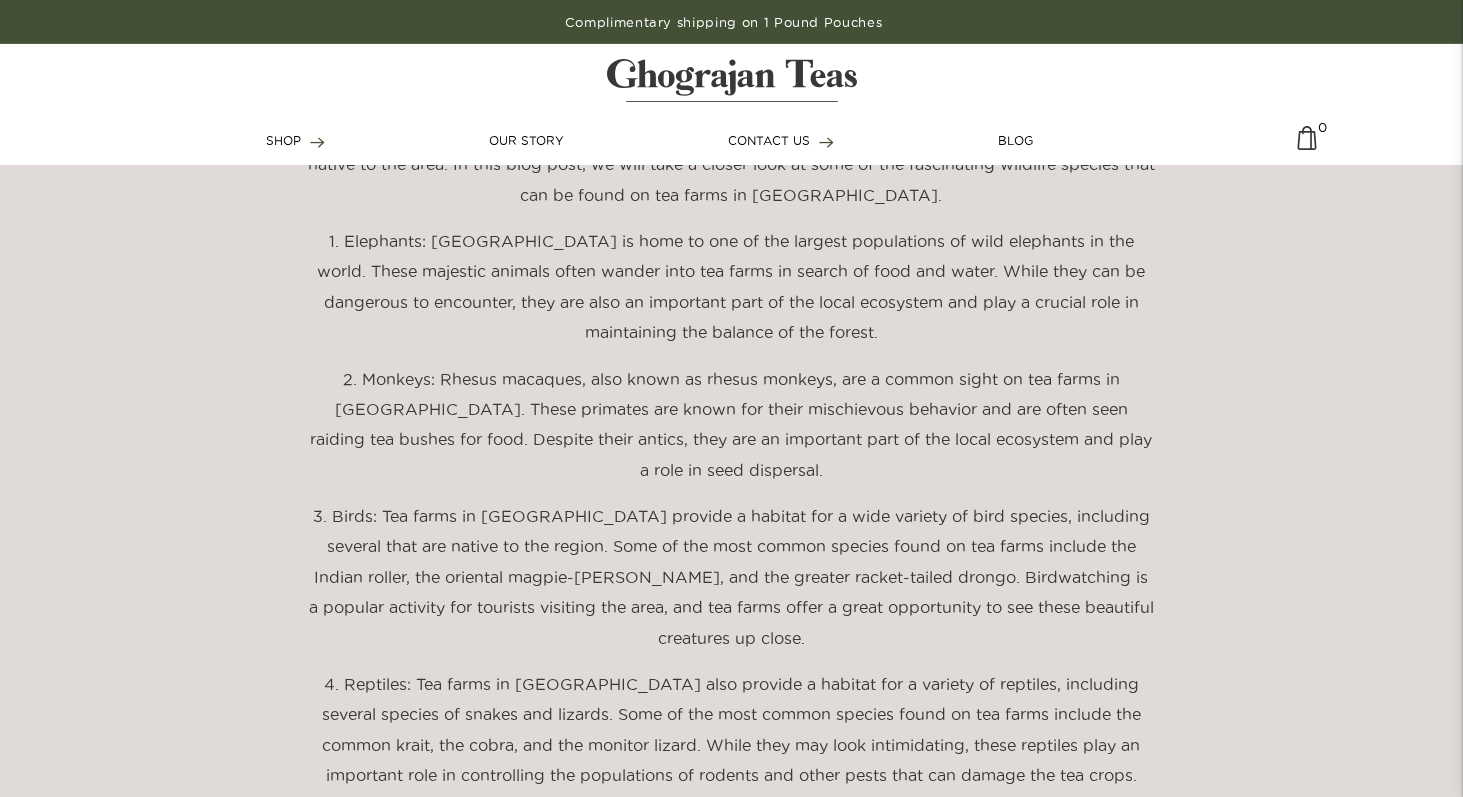 click on "1. Elephants: [GEOGRAPHIC_DATA] is home to one of the largest populations of wild elephants in the world. These majestic animals often wander into tea farms in search of food and water. While they can be dangerous to encounter, they are also an important part of the local ecosystem and play a crucial role in maintaining the balance of the forest." at bounding box center (732, 287) 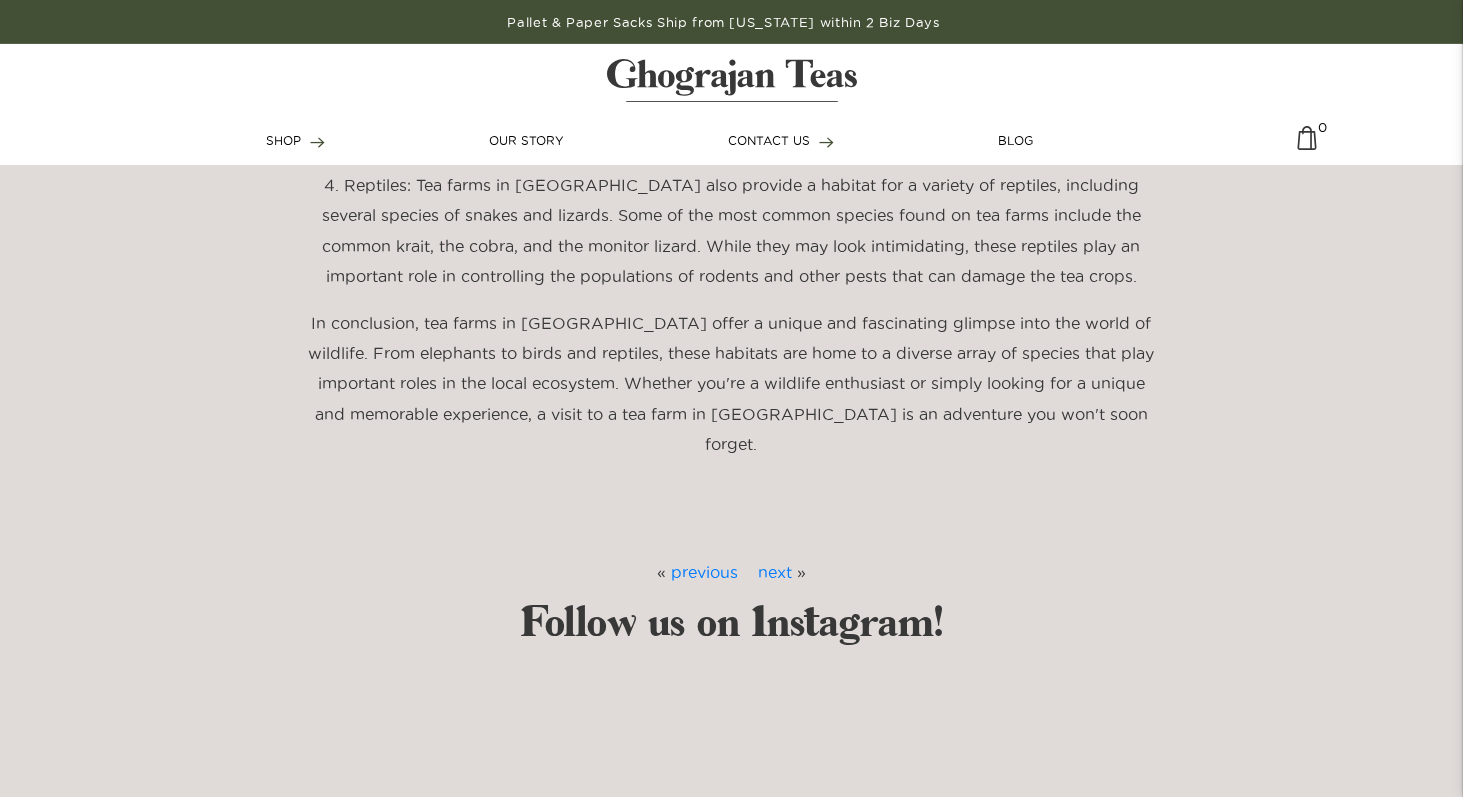 scroll, scrollTop: 1556, scrollLeft: 0, axis: vertical 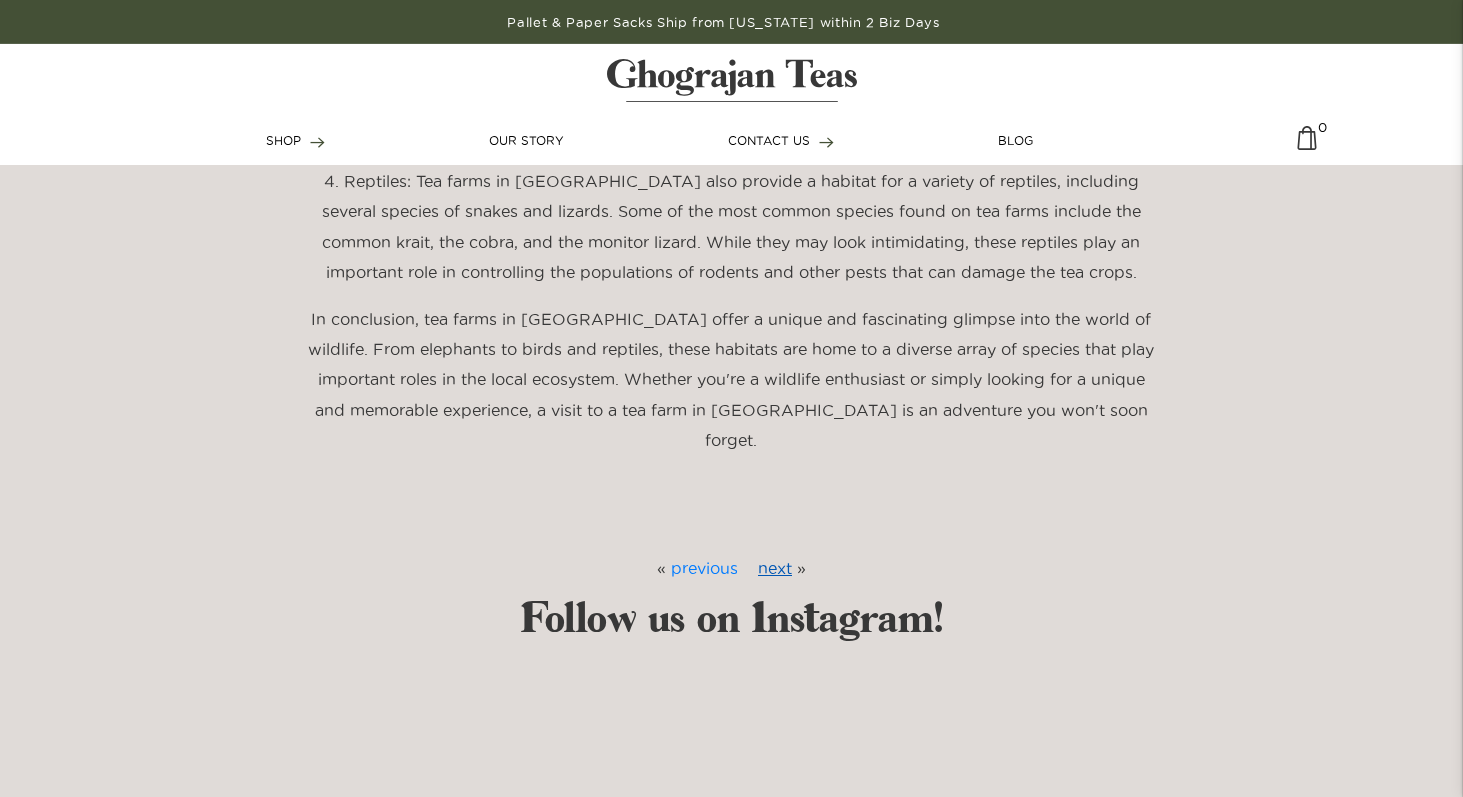 click on "next" at bounding box center [775, 568] 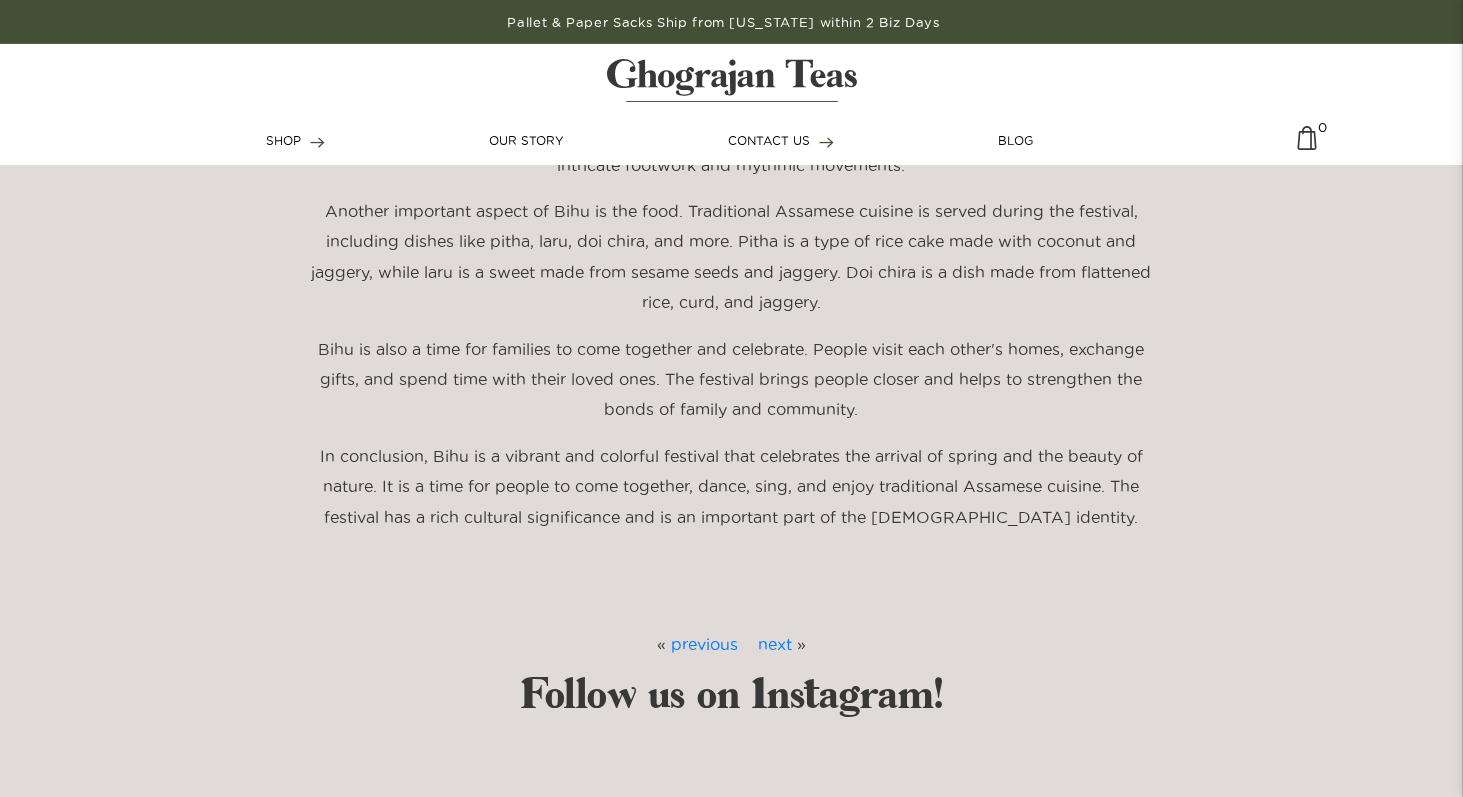 scroll, scrollTop: 1362, scrollLeft: 0, axis: vertical 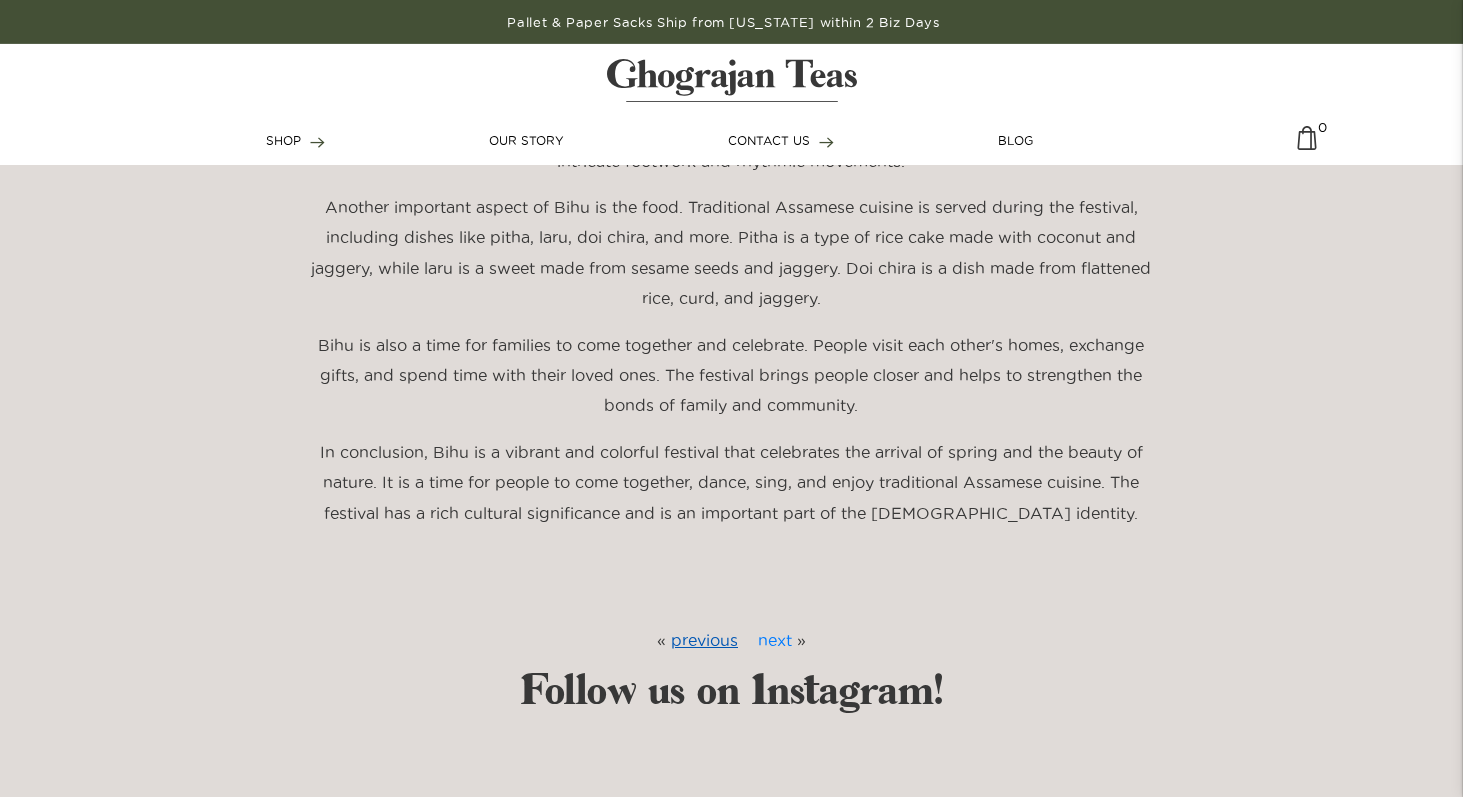 click on "previous" at bounding box center [704, 640] 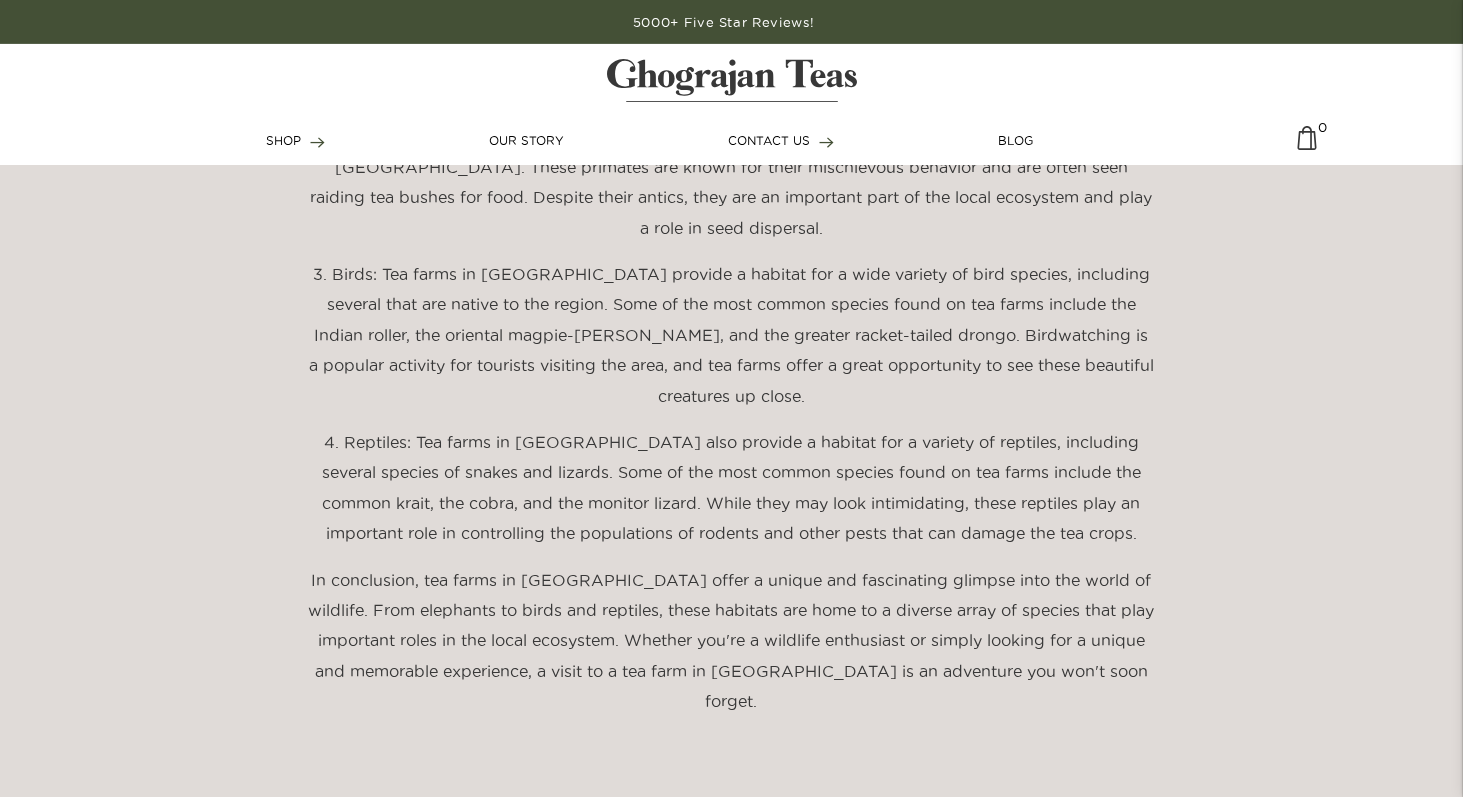 scroll, scrollTop: 1304, scrollLeft: 0, axis: vertical 